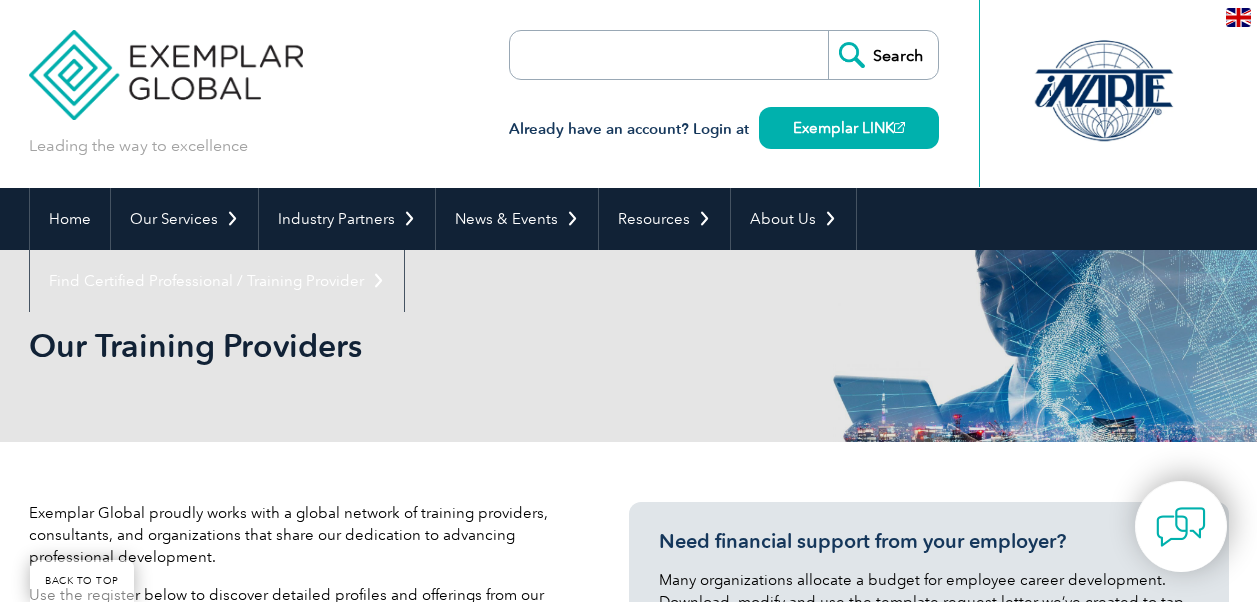 scroll, scrollTop: 678, scrollLeft: 0, axis: vertical 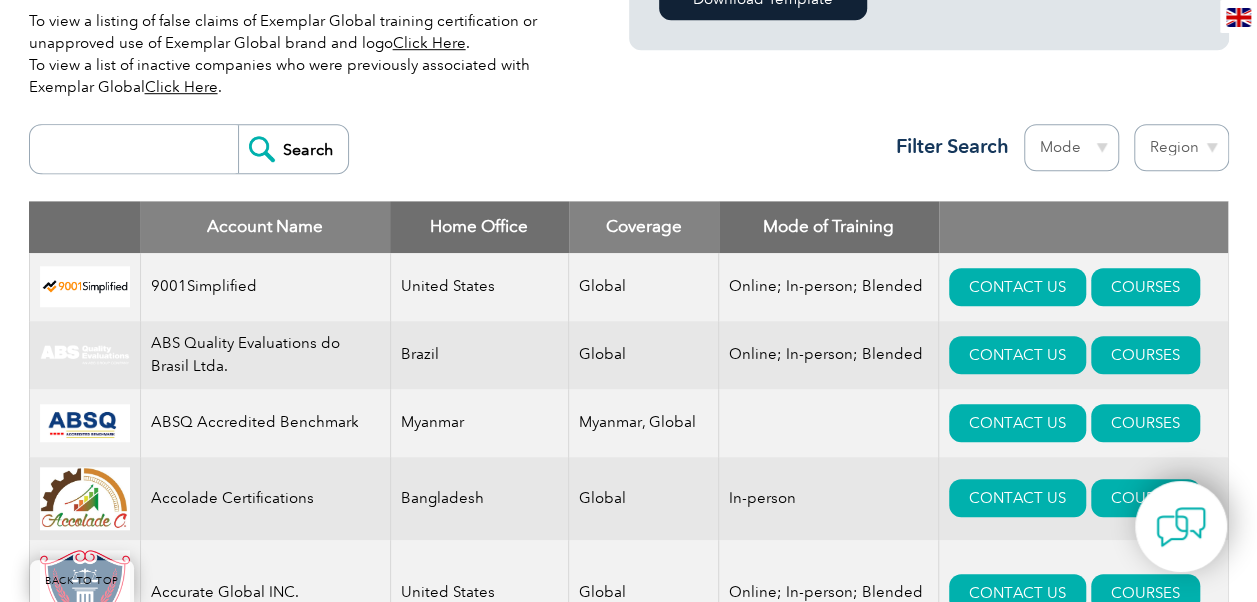 click on "Region   [COUNTRY]   [COUNTRY]   [COUNTRY]   [COUNTRY]   [COUNTRY]   [COUNTRY]   [COUNTRY]   [COUNTRY]   [COUNTRY]   [COUNTRY]   [COUNTRY]   [COUNTRY]   [COUNTRY]   [COUNTRY]   [COUNTRY]   [COUNTRY]   [COUNTRY]   [COUNTRY]   [COUNTRY]   [COUNTRY]   [COUNTRY]   [COUNTRY]   [COUNTRY]   [COUNTRY]   [COUNTRY]   [COUNTRY]   [COUNTRY]   [COUNTRY]   [COUNTRY]   [COUNTRY]   [COUNTRY]   [COUNTRY]   [COUNTRY]   [COUNTRY]   [COUNTRY]   [COUNTRY]   [COUNTRY]   [COUNTRY]   [COUNTRY]   [COUNTRY]   [COUNTRY]   [COUNTRY]   [COUNTRY]" at bounding box center (1181, 147) 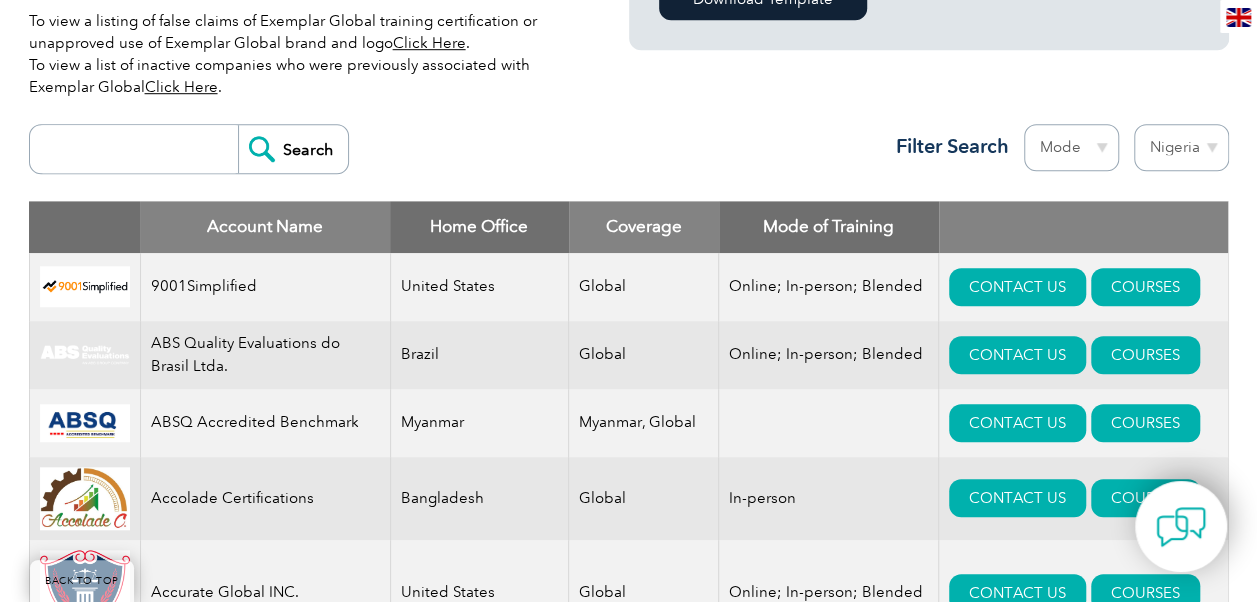 click on "Region   [COUNTRY]   [COUNTRY]   [COUNTRY]   [COUNTRY]   [COUNTRY]   [COUNTRY]   [COUNTRY]   [COUNTRY]   [COUNTRY]   [COUNTRY]   [COUNTRY]   [COUNTRY]   [COUNTRY]   [COUNTRY]   [COUNTRY]   [COUNTRY]   [COUNTRY]   [COUNTRY]   [COUNTRY]   [COUNTRY]   [COUNTRY]   [COUNTRY]   [COUNTRY]   [COUNTRY]   [COUNTRY]   [COUNTRY]   [COUNTRY]   [COUNTRY]   [COUNTRY]   [COUNTRY]   [COUNTRY]   [COUNTRY]   [COUNTRY]   [COUNTRY]   [COUNTRY]   [COUNTRY]   [COUNTRY]   [COUNTRY]   [COUNTRY]   [COUNTRY]   [COUNTRY]   [COUNTRY]" at bounding box center (1181, 147) 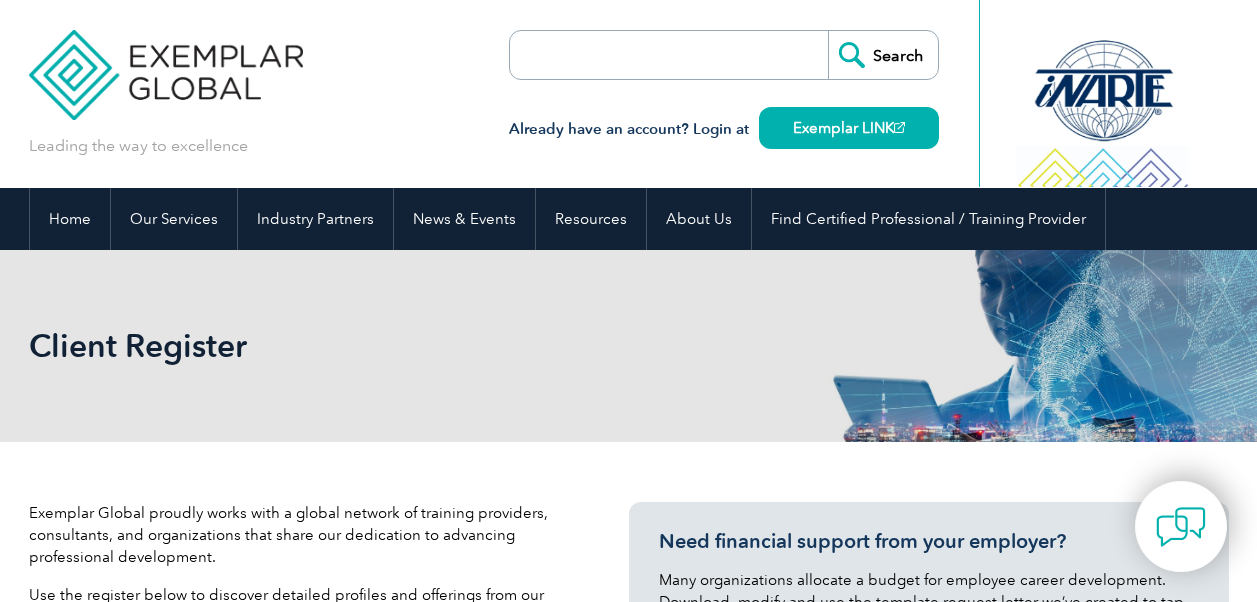 select on "Nigeria" 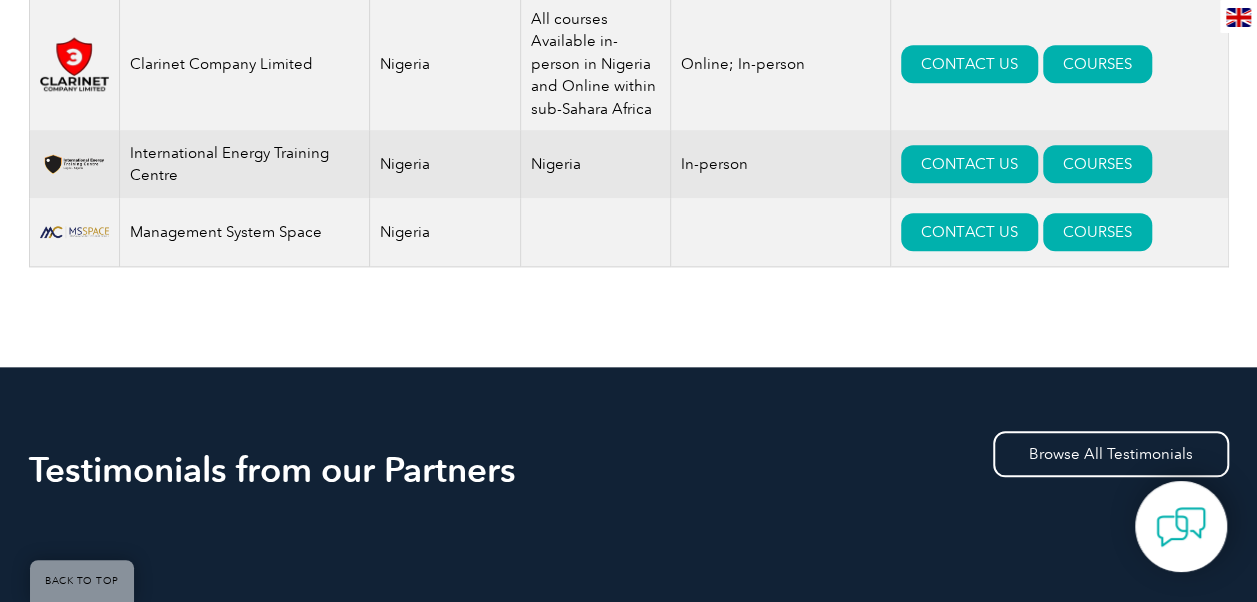 scroll, scrollTop: 700, scrollLeft: 0, axis: vertical 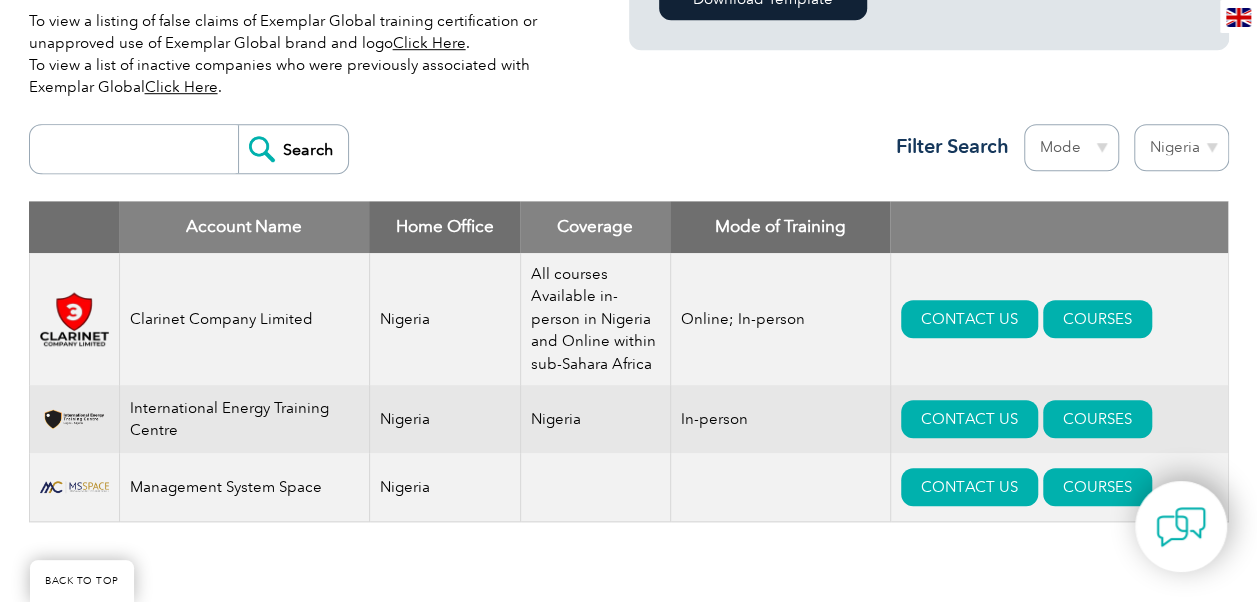 click on "Mode   Online   In-person   Blended" at bounding box center (1071, 147) 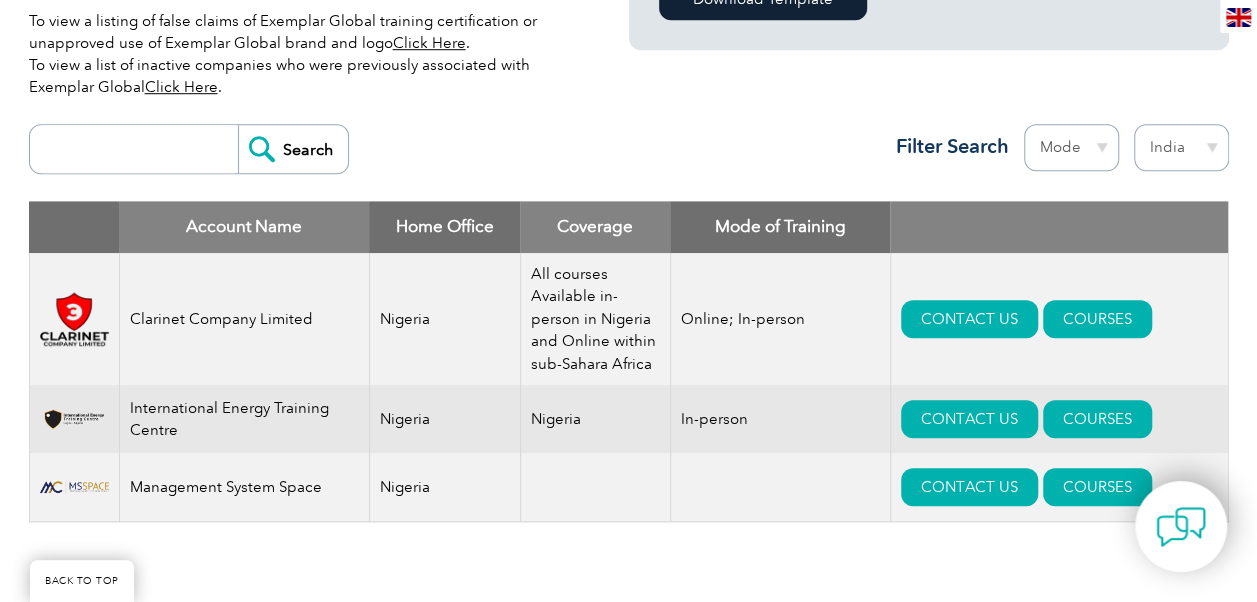click on "Region   [COUNTRY]   [COUNTRY]   [COUNTRY]   [COUNTRY]   [COUNTRY]   [COUNTRY]   [COUNTRY]   [COUNTRY]   [COUNTRY]   [COUNTRY]   [COUNTRY]   [COUNTRY]   [COUNTRY]   [COUNTRY]   [COUNTRY]   [COUNTRY]   [COUNTRY]   [COUNTRY]   [COUNTRY]   [COUNTRY]   [COUNTRY]   [COUNTRY]   [COUNTRY]   [COUNTRY]   [COUNTRY]   [COUNTRY]   [COUNTRY]   [COUNTRY]   [COUNTRY]   [COUNTRY]   [COUNTRY]   [COUNTRY]   [COUNTRY]   [COUNTRY]   [COUNTRY]   [COUNTRY]   [COUNTRY]   [COUNTRY]   [COUNTRY]   [COUNTRY]   [COUNTRY]   [COUNTRY]   [COUNTRY]" at bounding box center [1181, 147] 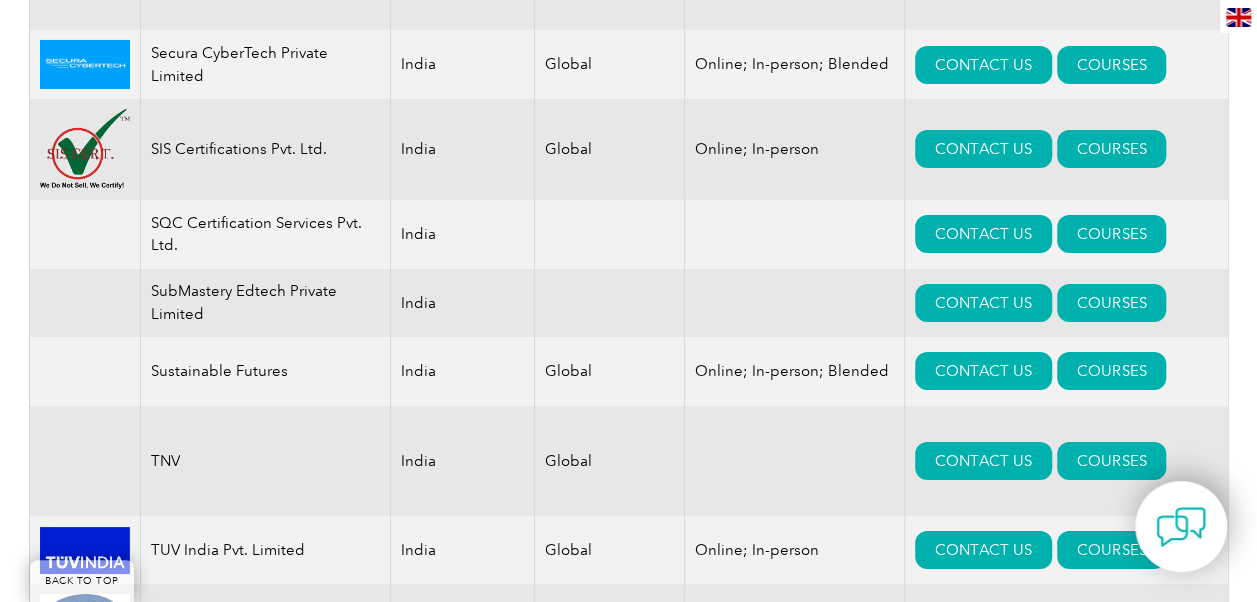 scroll, scrollTop: 3500, scrollLeft: 0, axis: vertical 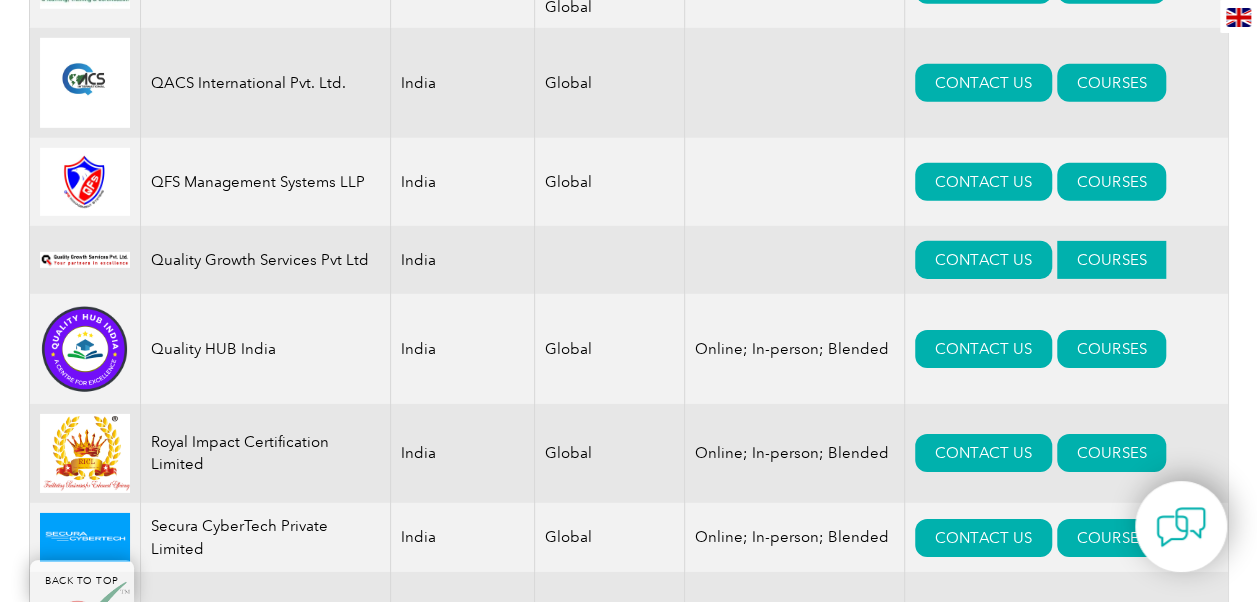 click on "COURSES" at bounding box center [1111, 260] 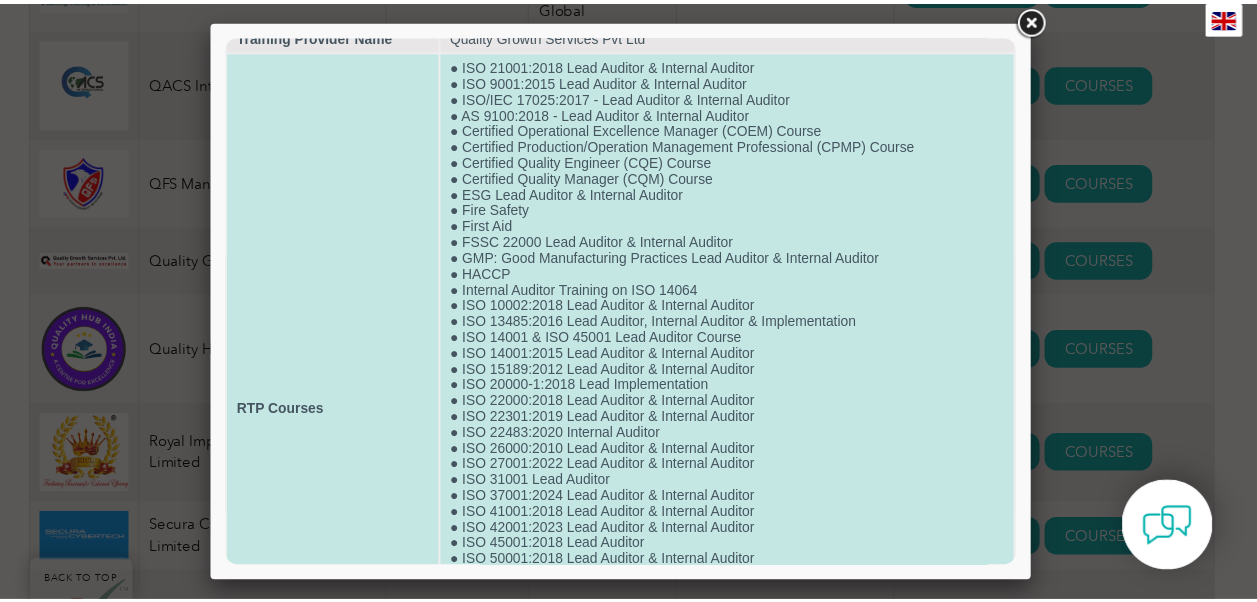 scroll, scrollTop: 0, scrollLeft: 0, axis: both 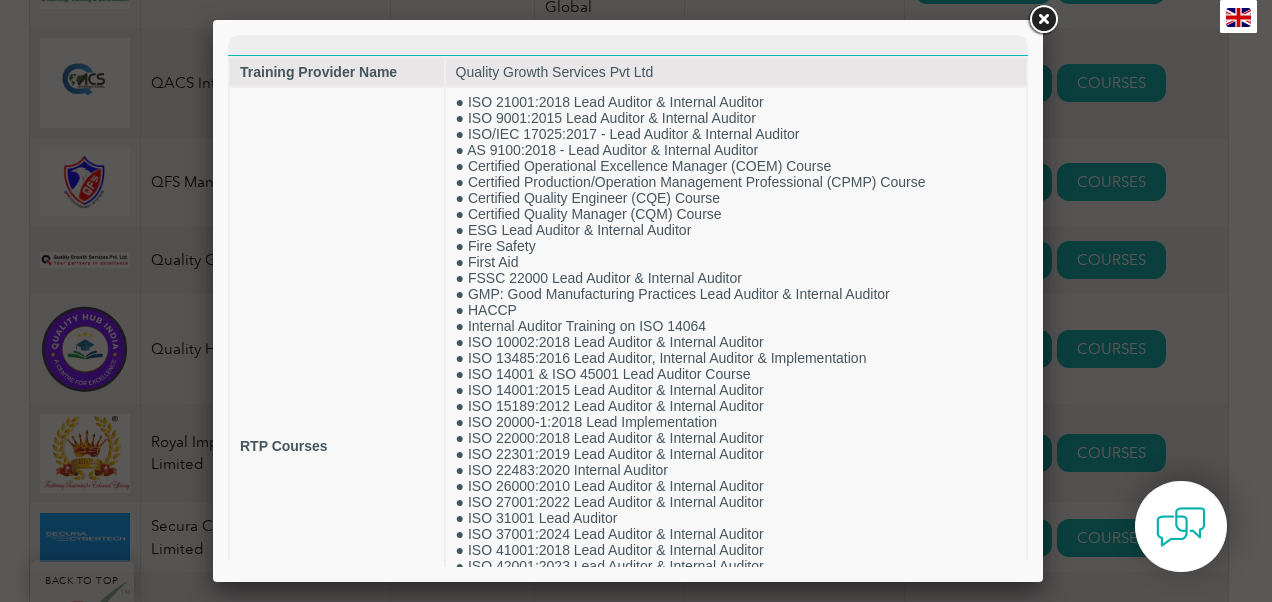 click at bounding box center (1043, 20) 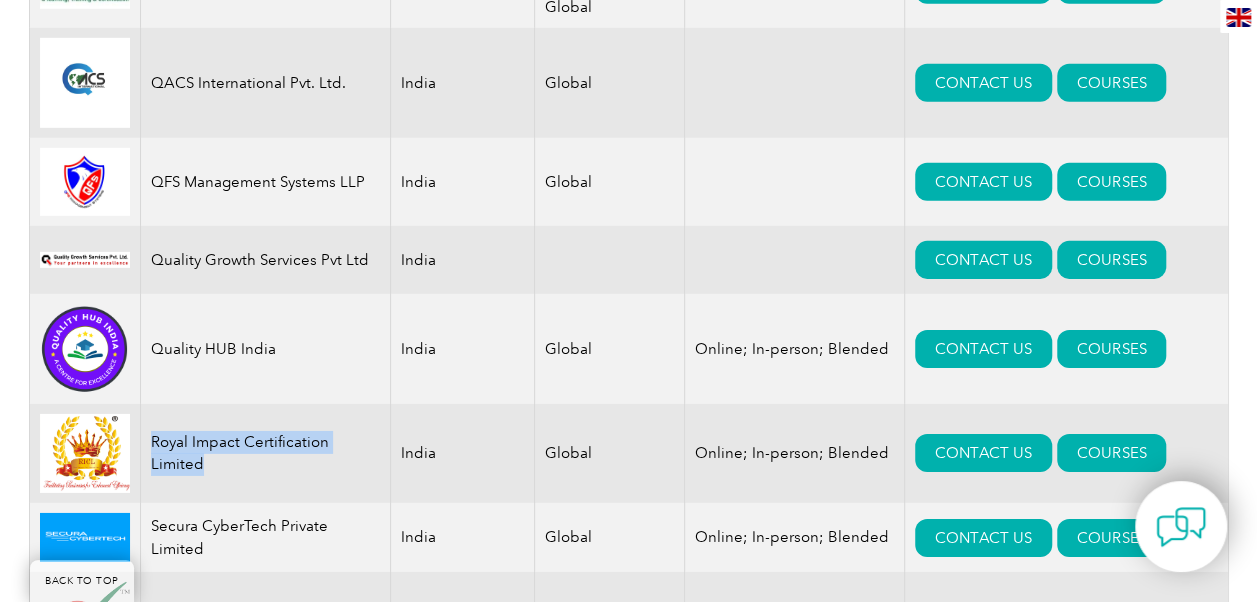 drag, startPoint x: 149, startPoint y: 437, endPoint x: 214, endPoint y: 467, distance: 71.5891 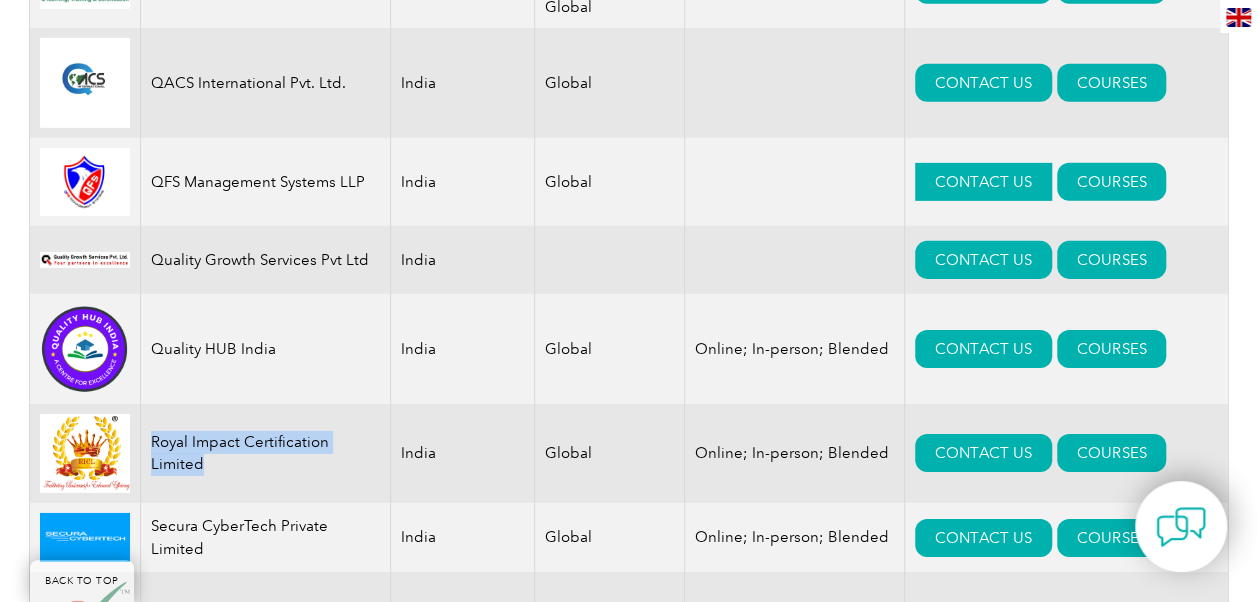 click on "CONTACT US" at bounding box center [983, 182] 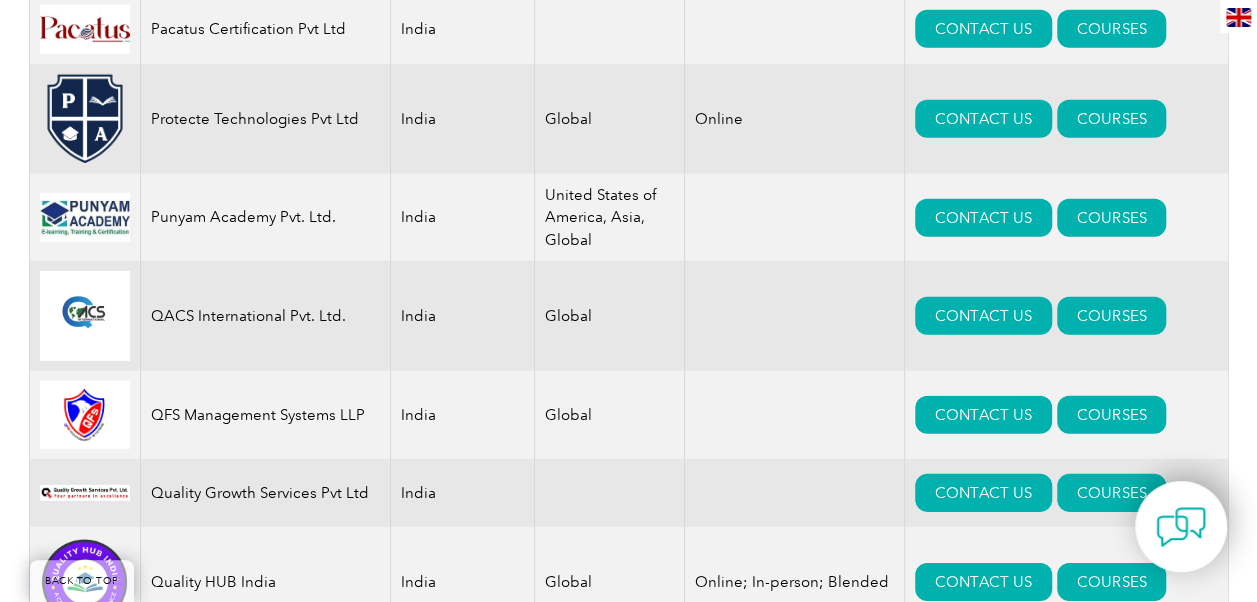 scroll, scrollTop: 2566, scrollLeft: 0, axis: vertical 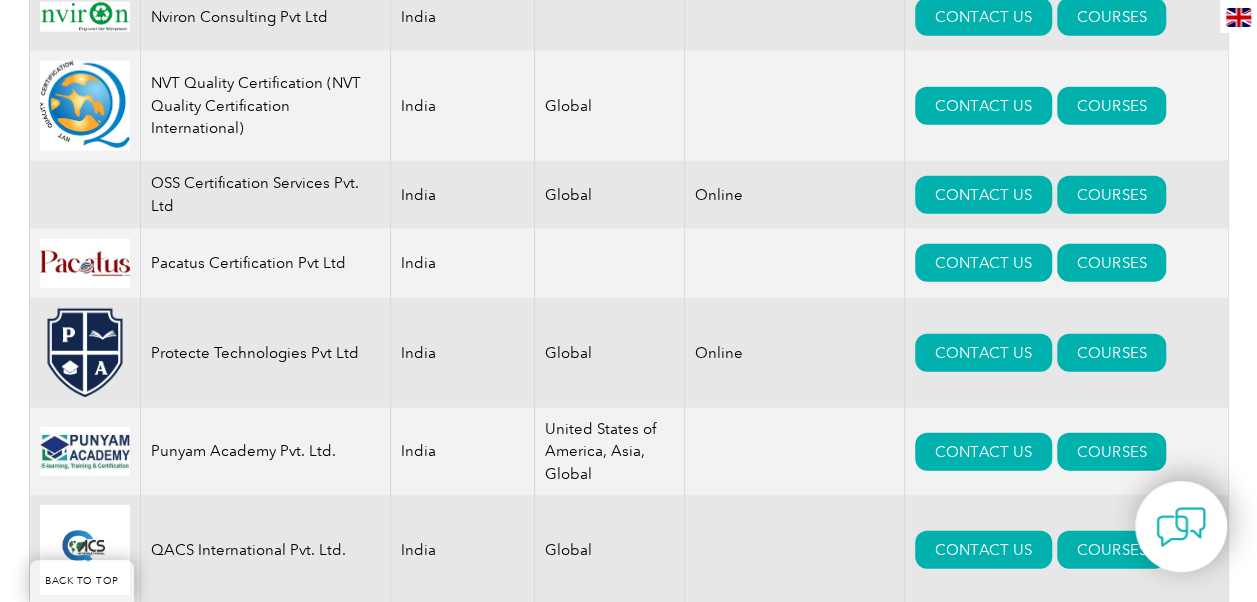 click on "OSS Certification Services Pvt. Ltd" at bounding box center [265, 195] 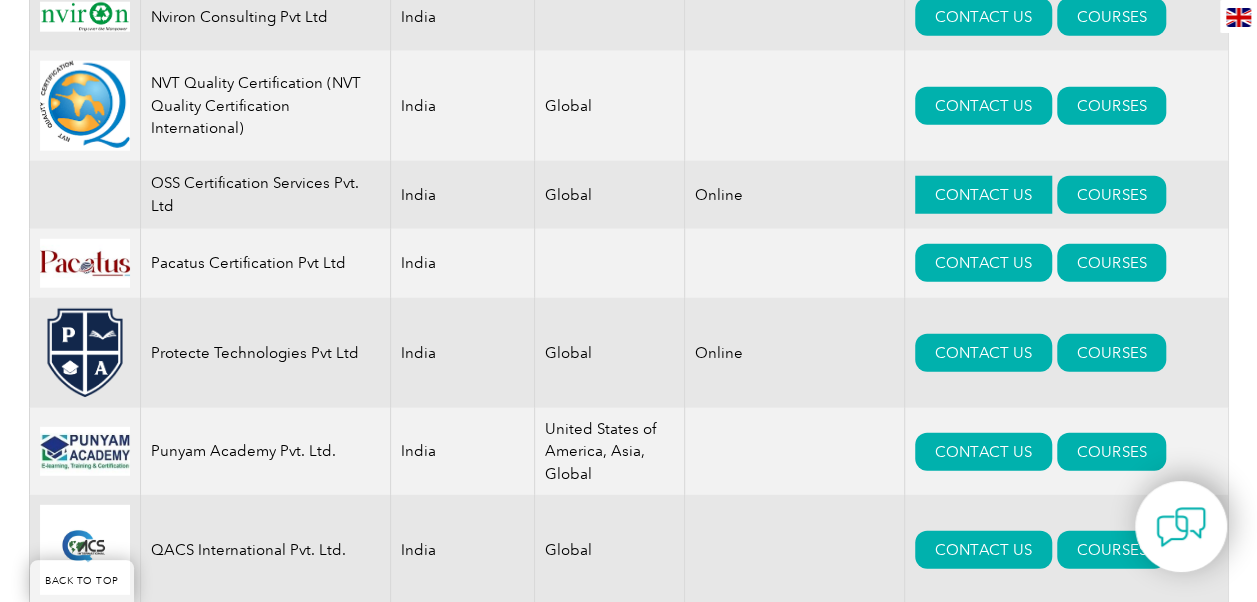 click on "CONTACT US" at bounding box center (983, 195) 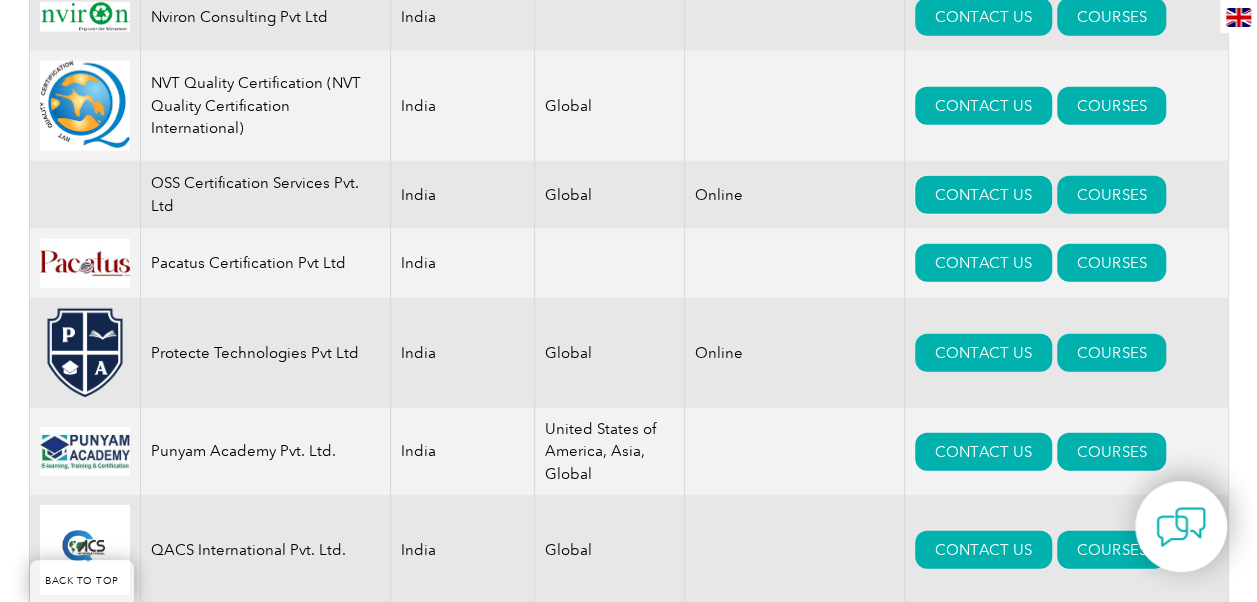 scroll, scrollTop: 2333, scrollLeft: 0, axis: vertical 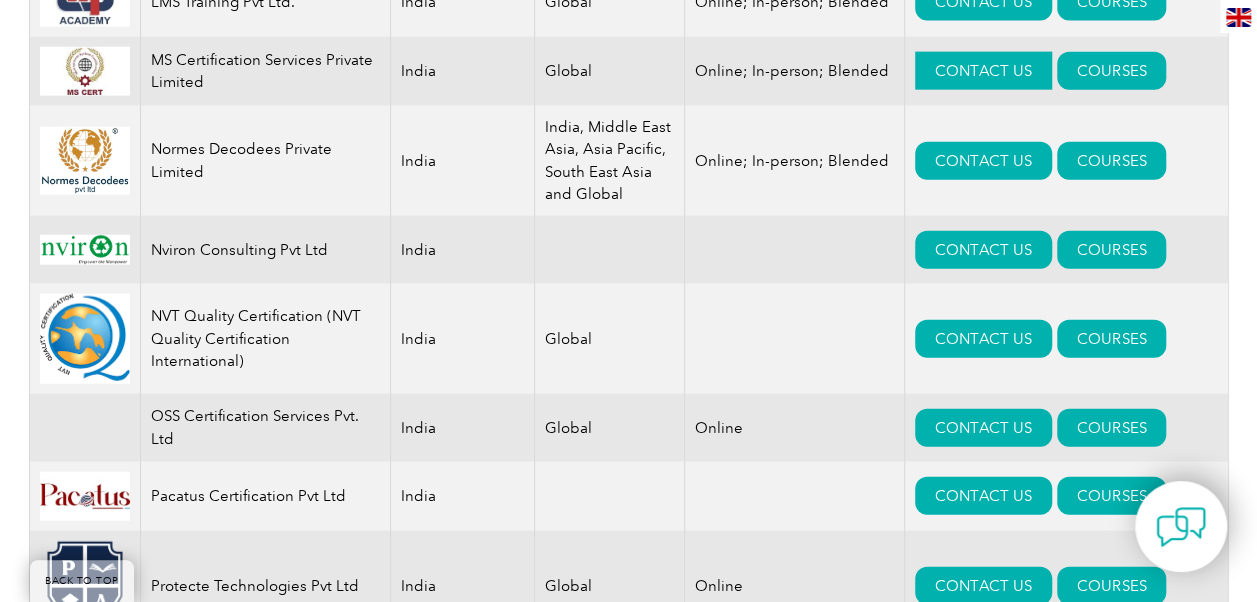 click on "CONTACT US" at bounding box center (983, 71) 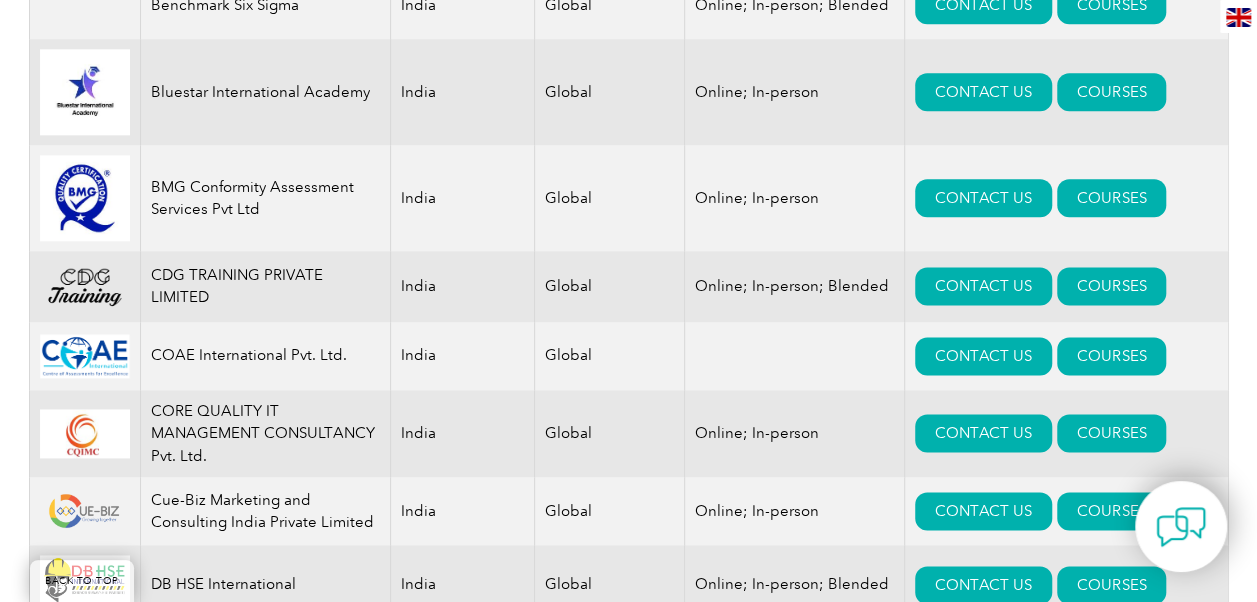 scroll, scrollTop: 1166, scrollLeft: 0, axis: vertical 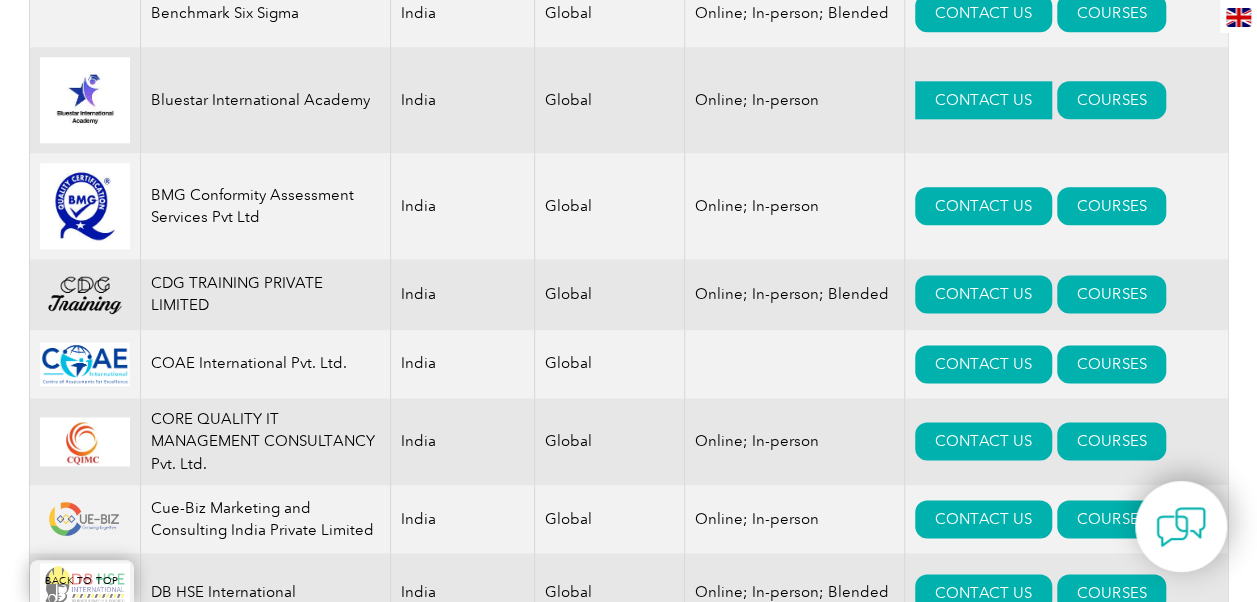 click on "CONTACT US" at bounding box center [983, 100] 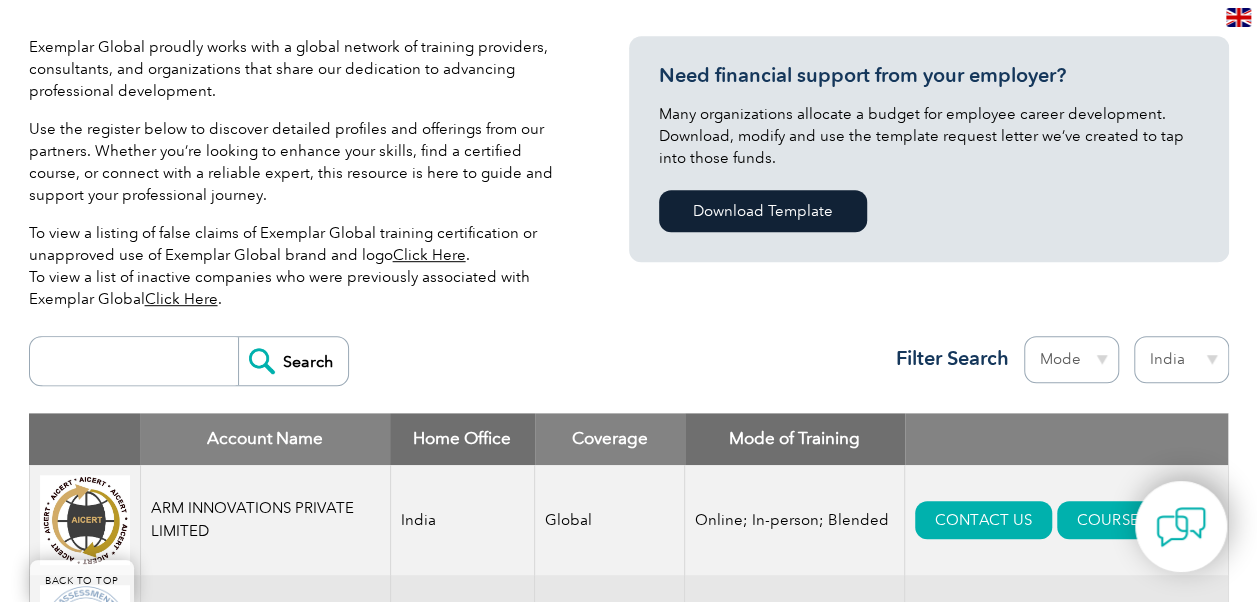 scroll, scrollTop: 700, scrollLeft: 0, axis: vertical 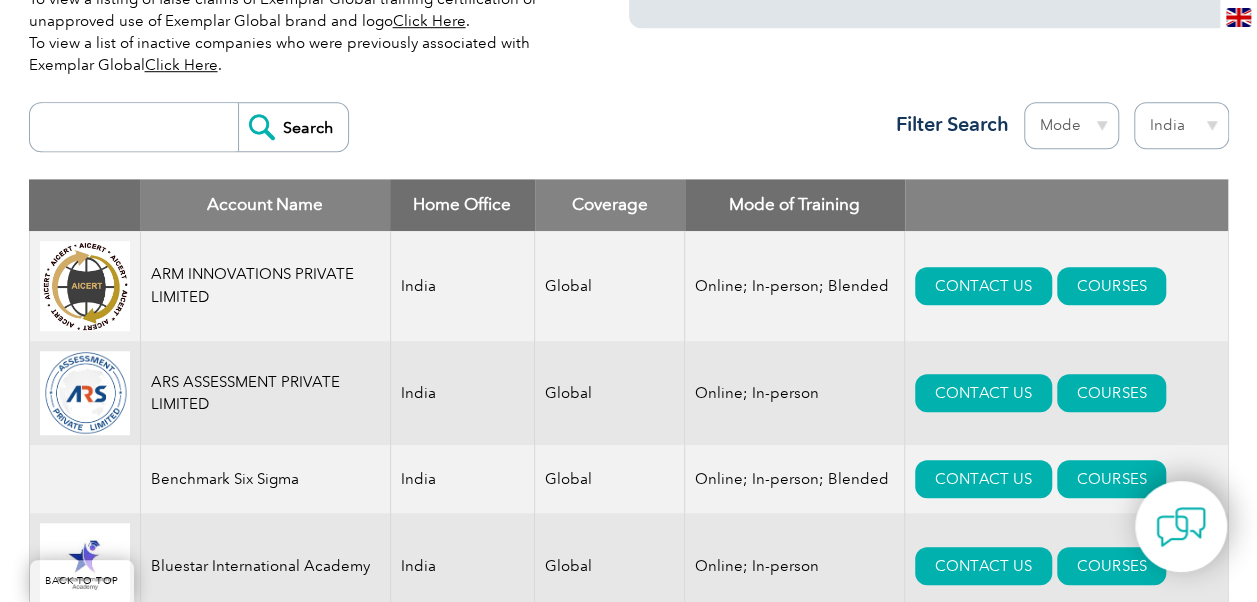 click on "Region   Australia   Bahrain   Bangladesh   Brazil   Canada   Colombia   Dominican Republic   Egypt   India   Indonesia   Iraq   Ireland   Jordan   Korea, Republic of   Malaysia   Malta   Mexico   Mongolia   Montenegro   Myanmar   Netherlands   New Zealand   Nigeria   Oman   Pakistan   Panama   Philippines   Portugal   Romania   Saudi Arabia   Serbia   Singapore   South Africa   Taiwan   Thailand   Trinidad and Tobago   Tunisia   Turkey   United Arab Emirates   United Kingdom   United States" at bounding box center (1181, 125) 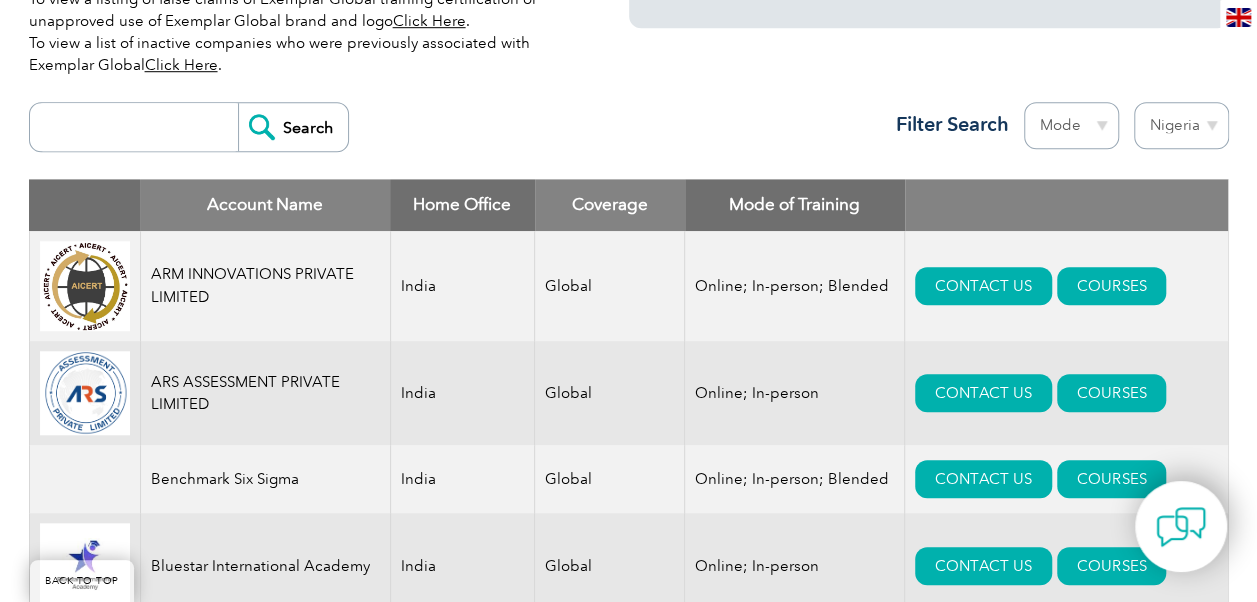 click on "Region   Australia   Bahrain   Bangladesh   Brazil   Canada   Colombia   Dominican Republic   Egypt   India   Indonesia   Iraq   Ireland   Jordan   Korea, Republic of   Malaysia   Malta   Mexico   Mongolia   Montenegro   Myanmar   Netherlands   New Zealand   Nigeria   Oman   Pakistan   Panama   Philippines   Portugal   Romania   Saudi Arabia   Serbia   Singapore   South Africa   Taiwan   Thailand   Trinidad and Tobago   Tunisia   Turkey   United Arab Emirates   United Kingdom   United States" at bounding box center (1181, 125) 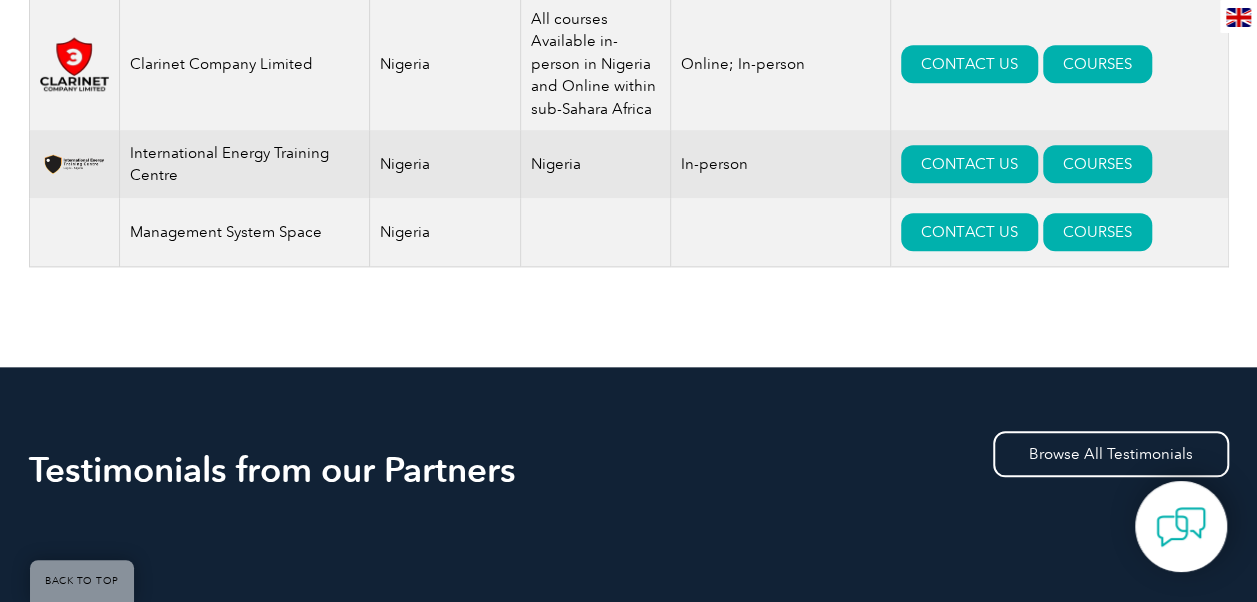 scroll, scrollTop: 700, scrollLeft: 0, axis: vertical 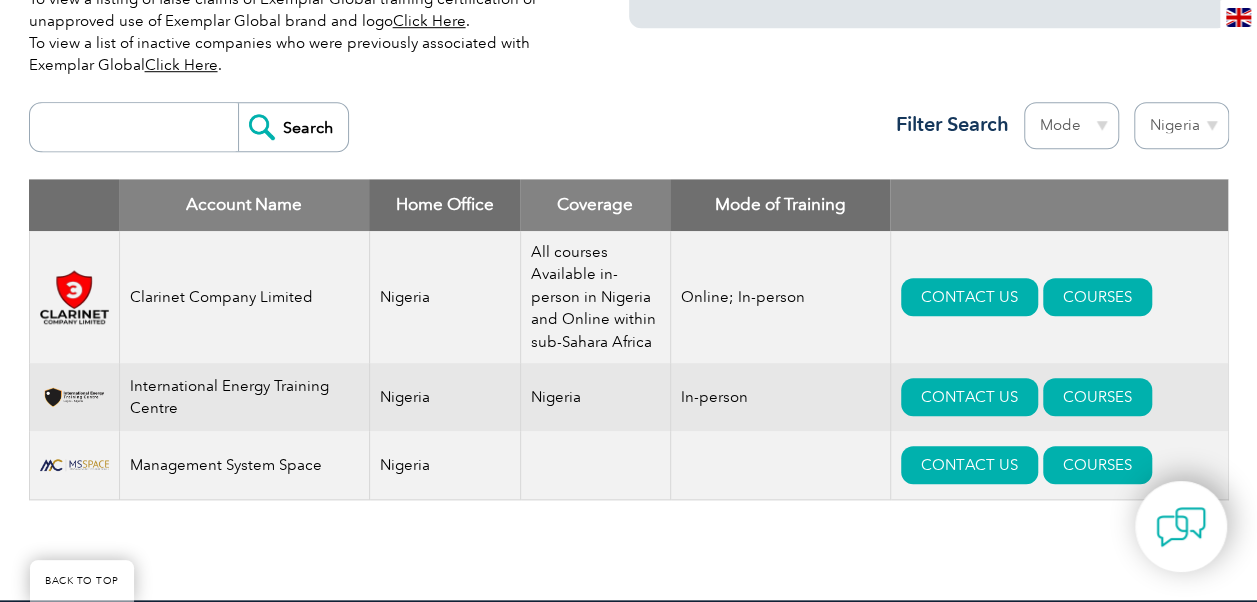 click on "Region   [COUNTRY]   [COUNTRY]   [COUNTRY]   [COUNTRY]   [COUNTRY]   [COUNTRY]   [COUNTRY]   [COUNTRY]   [COUNTRY]   [COUNTRY]   [COUNTRY]   [COUNTRY]   [COUNTRY]   [COUNTRY]   [COUNTRY]   [COUNTRY]   [COUNTRY]   [COUNTRY]   [COUNTRY]   [COUNTRY]   [COUNTRY]   [COUNTRY]   [COUNTRY]   [COUNTRY]   [COUNTRY]   [COUNTRY]   [COUNTRY]   [COUNTRY]   [COUNTRY]   [COUNTRY]   [COUNTRY]   [COUNTRY]   [COUNTRY]   [COUNTRY]   [COUNTRY]   [COUNTRY]   [COUNTRY]   [COUNTRY]   [COUNTRY]   [COUNTRY]   [COUNTRY]   [COUNTRY]" at bounding box center (1181, 125) 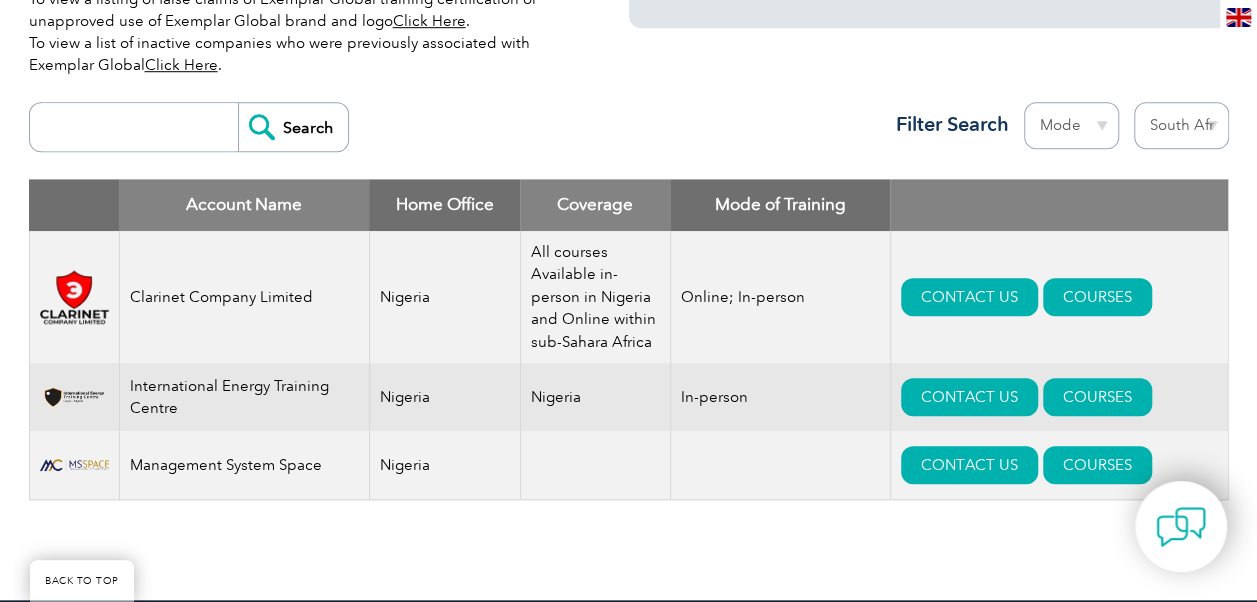 click on "Region   [COUNTRY]   [COUNTRY]   [COUNTRY]   [COUNTRY]   [COUNTRY]   [COUNTRY]   [COUNTRY]   [COUNTRY]   [COUNTRY]   [COUNTRY]   [COUNTRY]   [COUNTRY]   [COUNTRY]   [COUNTRY]   [COUNTRY]   [COUNTRY]   [COUNTRY]   [COUNTRY]   [COUNTRY]   [COUNTRY]   [COUNTRY]   [COUNTRY]   [COUNTRY]   [COUNTRY]   [COUNTRY]   [COUNTRY]   [COUNTRY]   [COUNTRY]   [COUNTRY]   [COUNTRY]   [COUNTRY]   [COUNTRY]   [COUNTRY]   [COUNTRY]   [COUNTRY]   [COUNTRY]   [COUNTRY]   [COUNTRY]   [COUNTRY]   [COUNTRY]   [COUNTRY]   [COUNTRY]" at bounding box center (1181, 125) 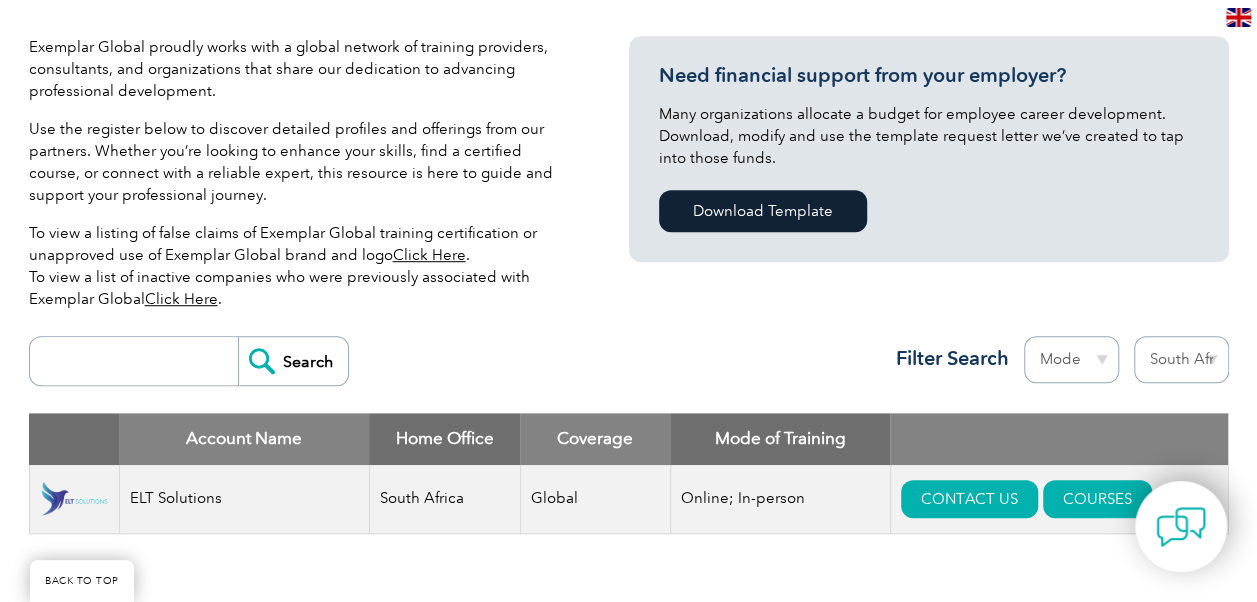 scroll, scrollTop: 700, scrollLeft: 0, axis: vertical 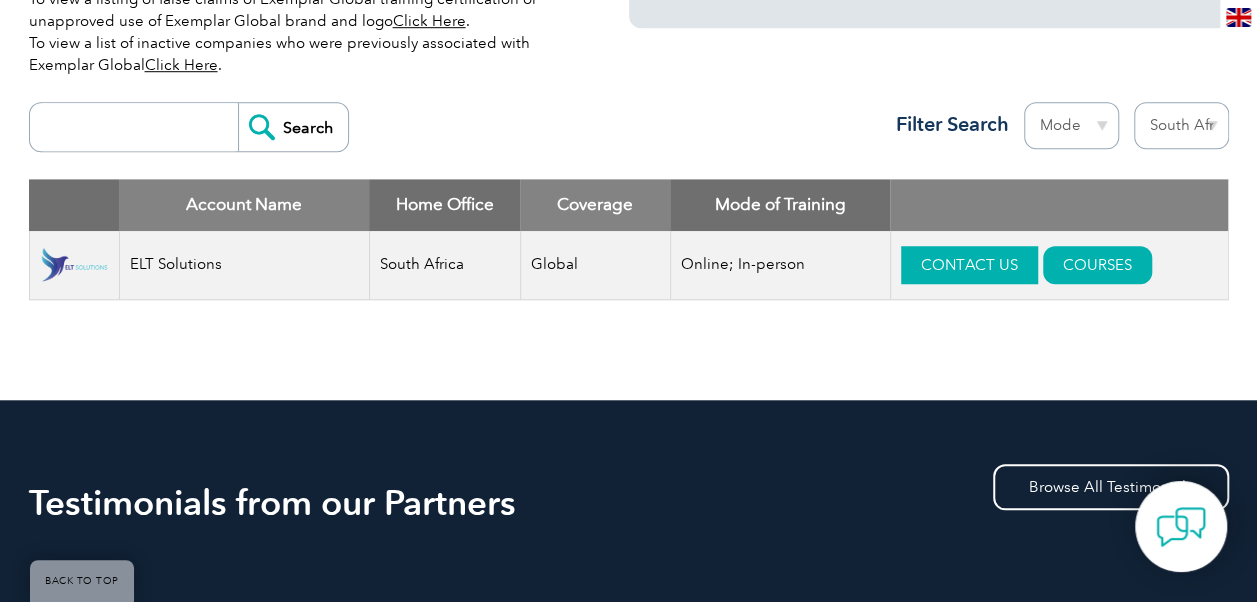 click on "CONTACT US" at bounding box center [969, 265] 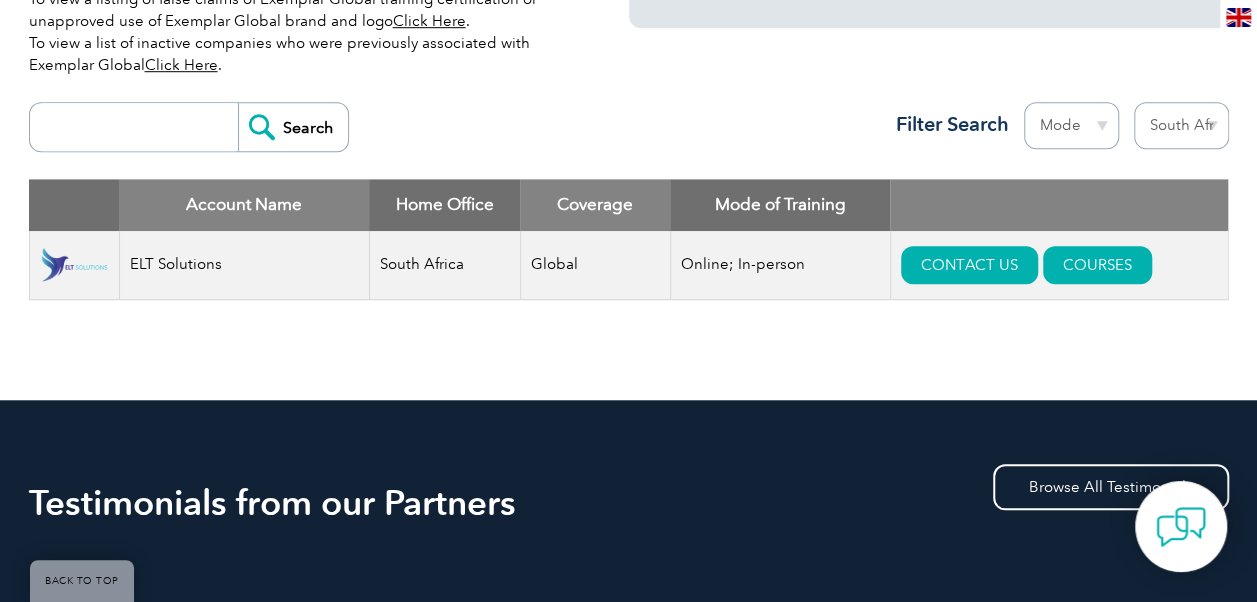 click on "Region   Australia   Bahrain   Bangladesh   Brazil   Canada   Colombia   Dominican Republic   Egypt   India   Indonesia   Iraq   Ireland   Jordan   Korea, Republic of   Malaysia   Malta   Mexico   Mongolia   Montenegro   Myanmar   Netherlands   New Zealand   Nigeria   Oman   Pakistan   Panama   Philippines   Portugal   Romania   Saudi Arabia   Serbia   Singapore   South Africa   Taiwan   Thailand   Trinidad and Tobago   Tunisia   Turkey   United Arab Emirates   United Kingdom   United States" at bounding box center [1181, 125] 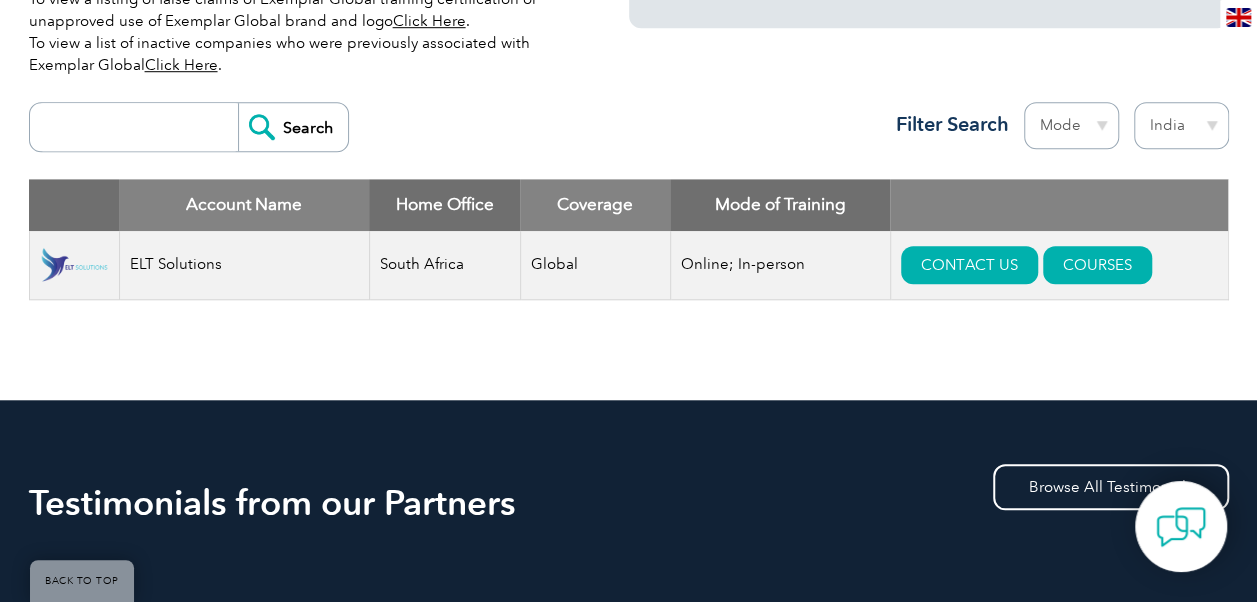 click on "Region   Australia   Bahrain   Bangladesh   Brazil   Canada   Colombia   Dominican Republic   Egypt   India   Indonesia   Iraq   Ireland   Jordan   Korea, Republic of   Malaysia   Malta   Mexico   Mongolia   Montenegro   Myanmar   Netherlands   New Zealand   Nigeria   Oman   Pakistan   Panama   Philippines   Portugal   Romania   Saudi Arabia   Serbia   Singapore   South Africa   Taiwan   Thailand   Trinidad and Tobago   Tunisia   Turkey   United Arab Emirates   United Kingdom   United States" at bounding box center (1181, 125) 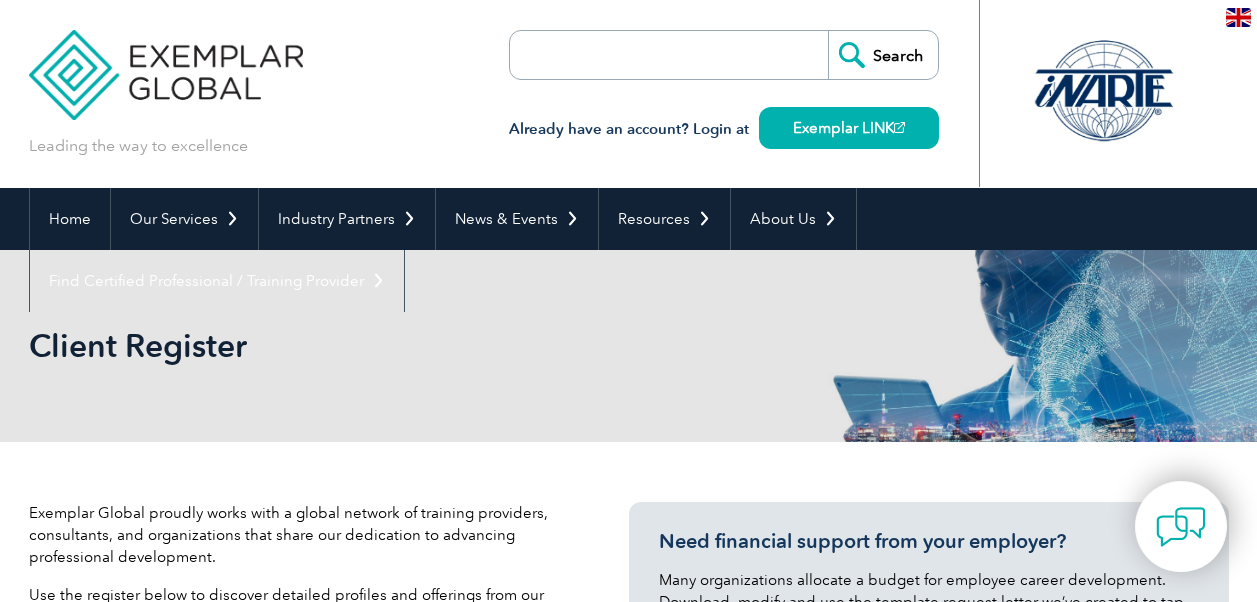 select on "India" 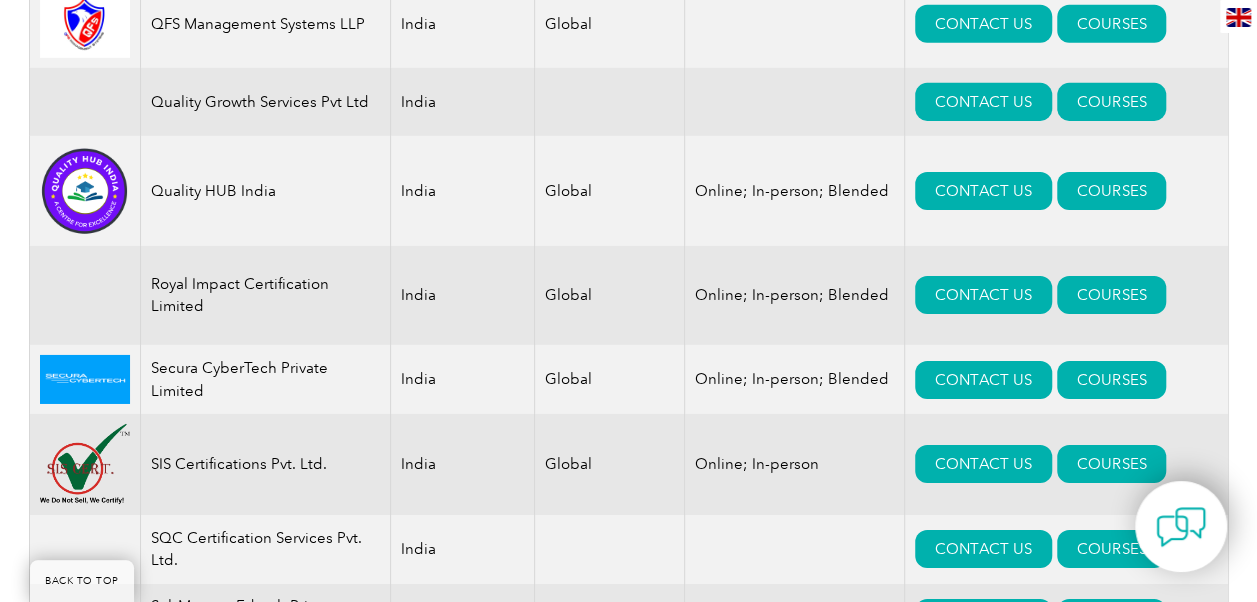scroll, scrollTop: 3081, scrollLeft: 0, axis: vertical 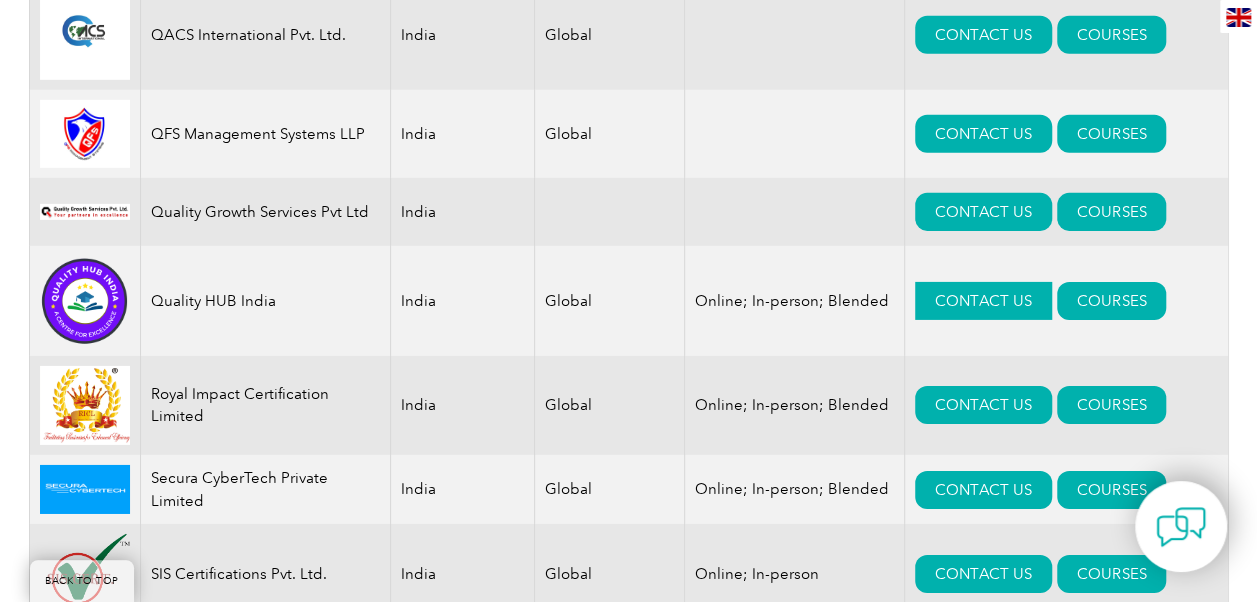 click on "CONTACT US" at bounding box center [983, 301] 